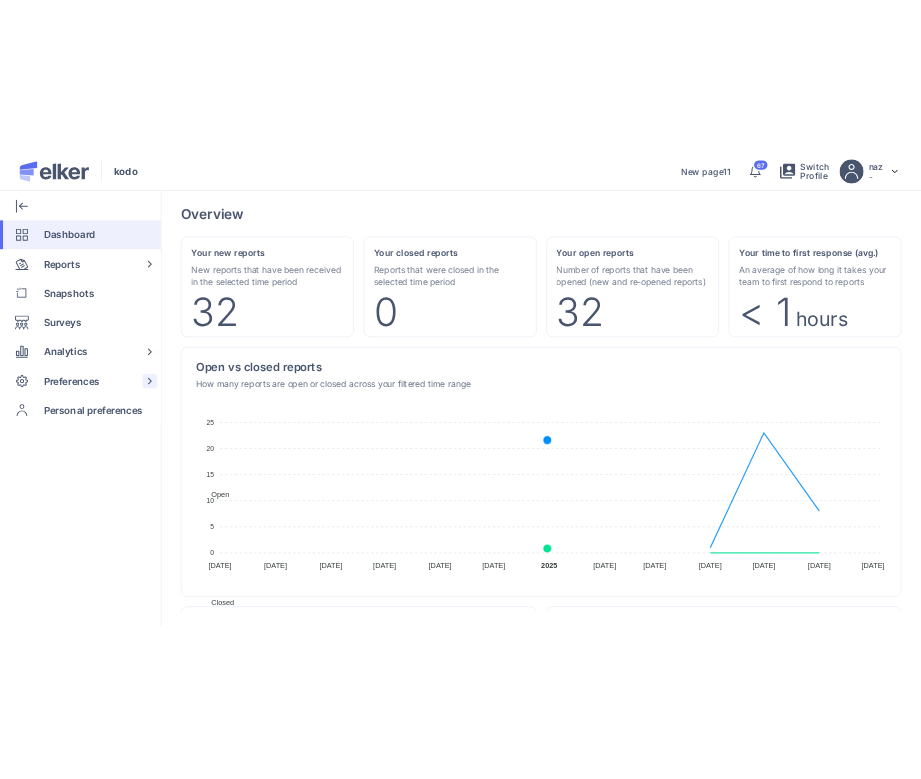 scroll, scrollTop: 0, scrollLeft: 0, axis: both 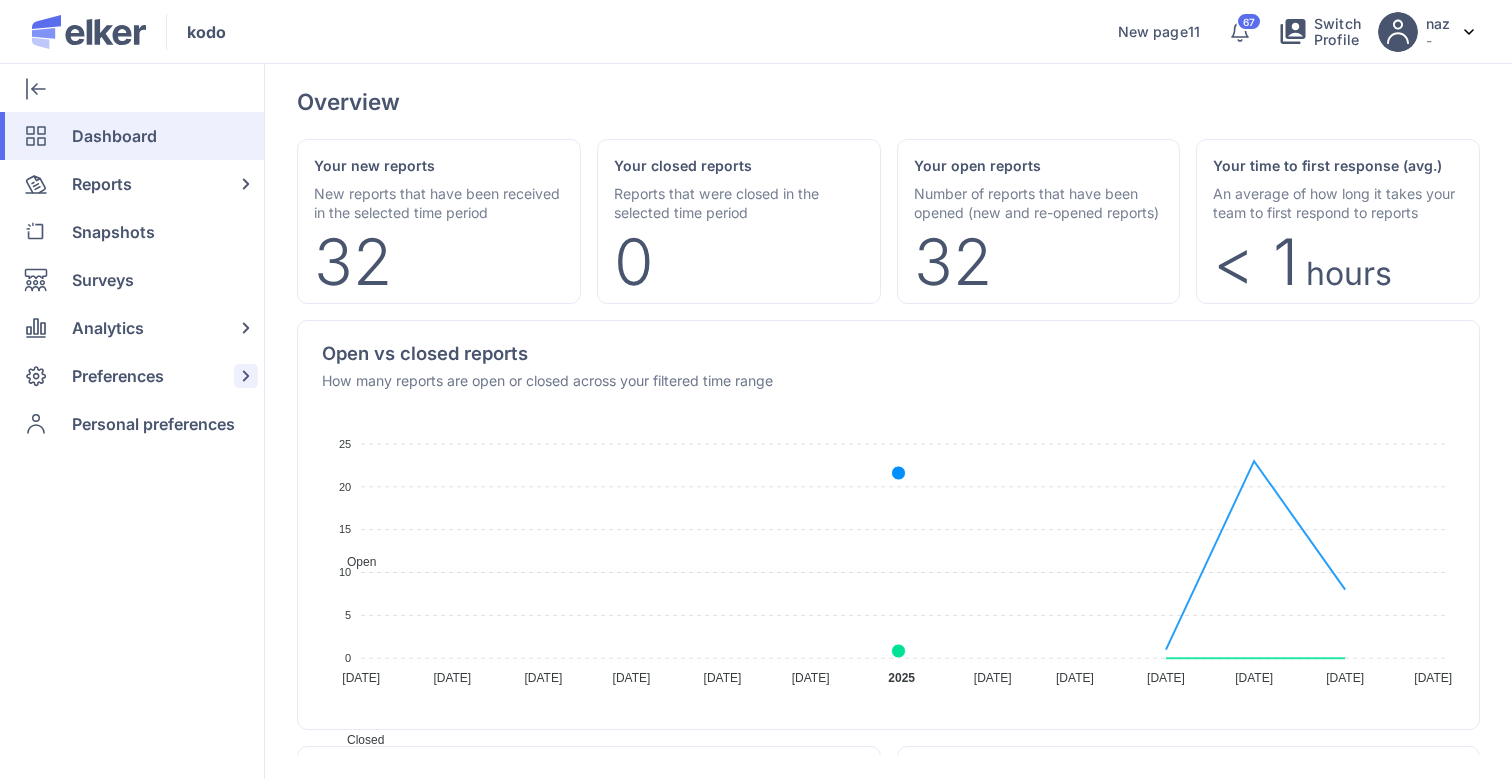 click on "Preferences" at bounding box center (132, 376) 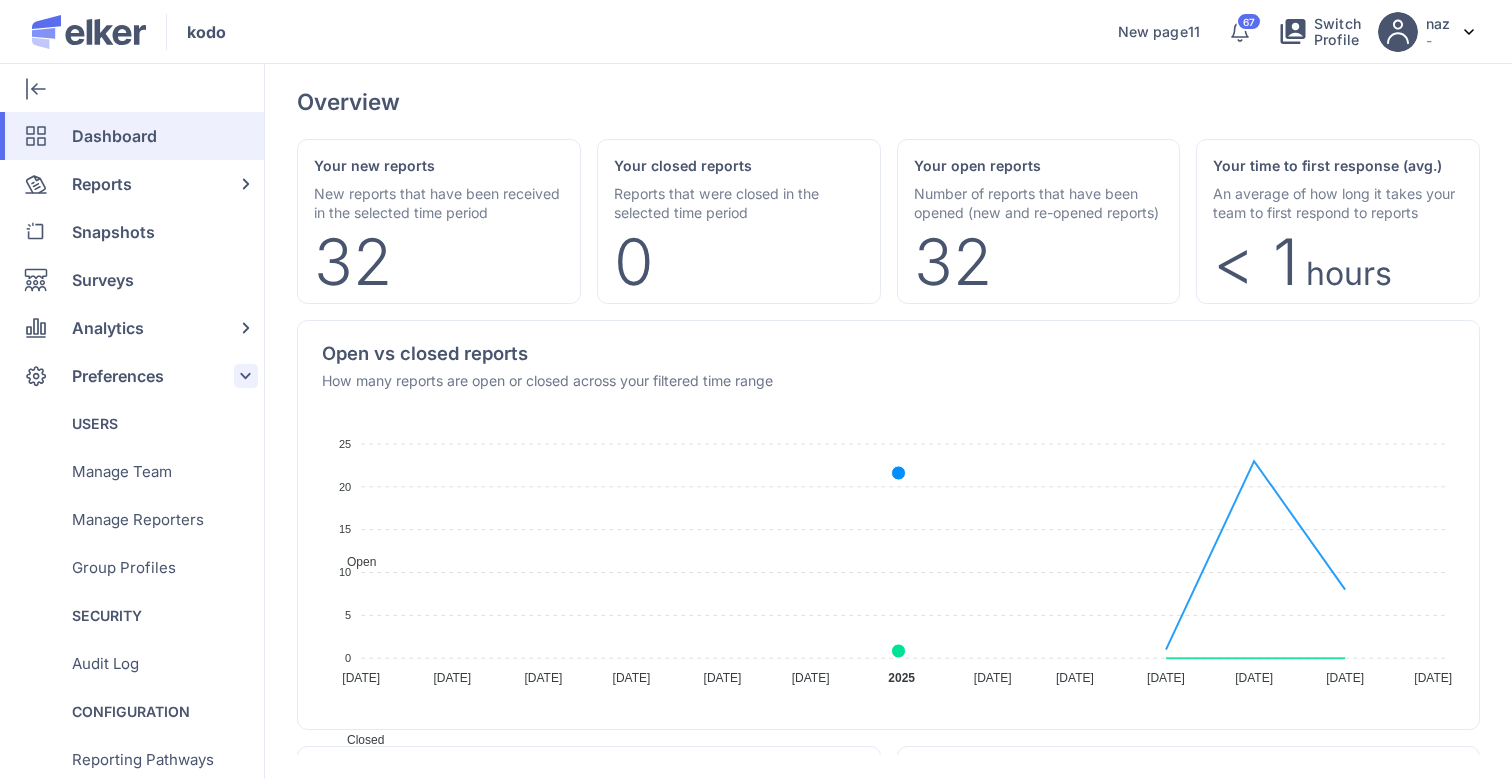 click on "Preferences" at bounding box center [132, 376] 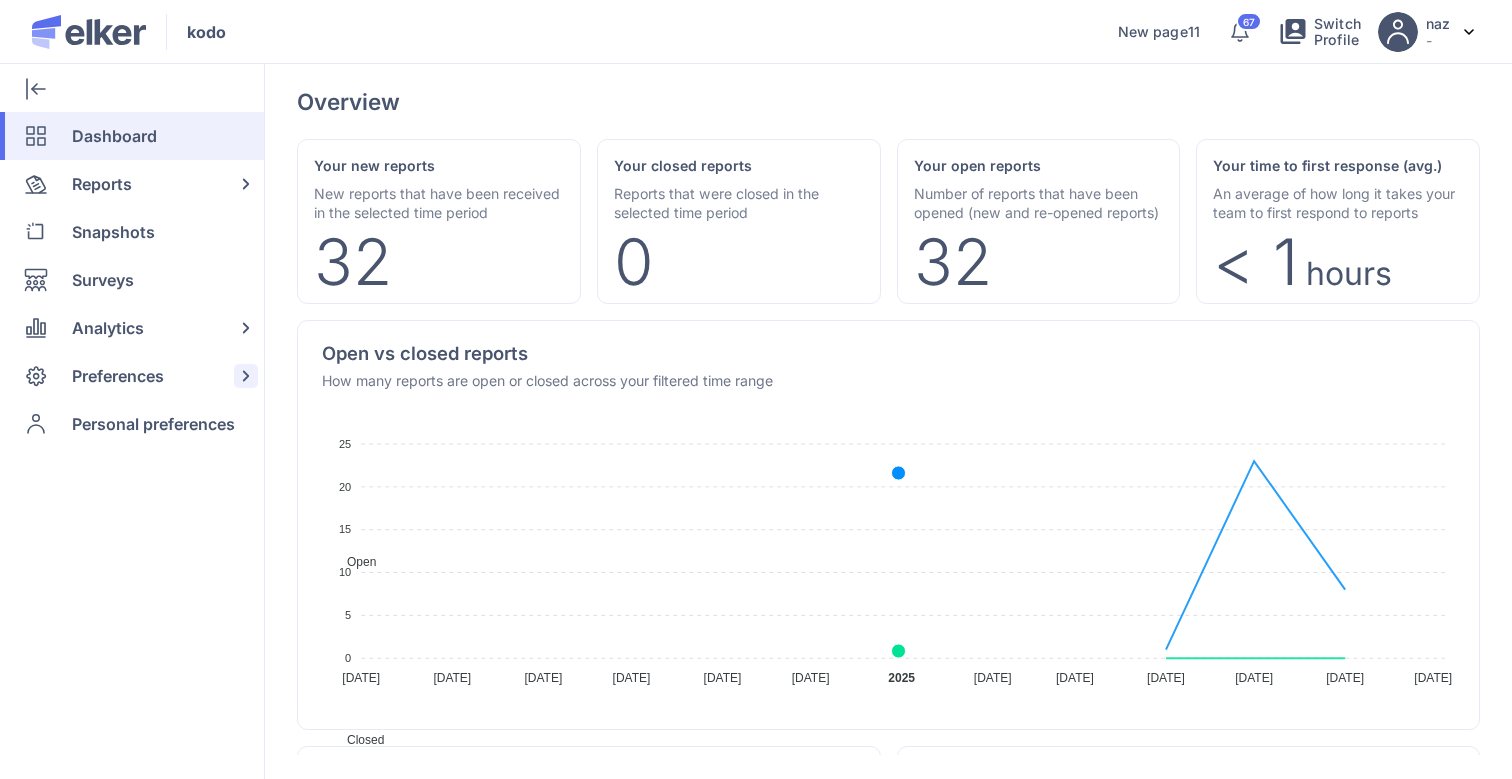 click on "Preferences" at bounding box center (132, 376) 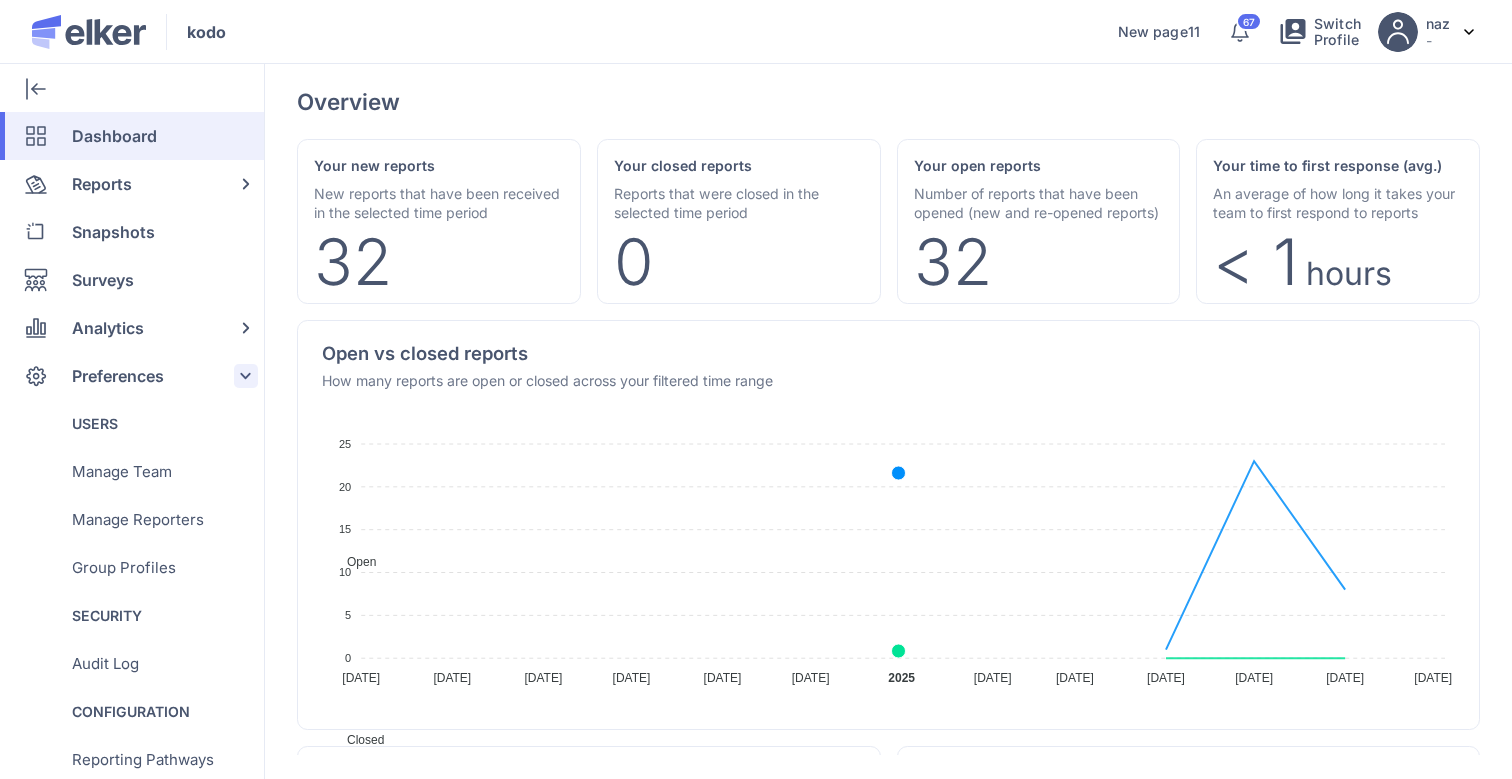 click on "Preferences" at bounding box center (132, 376) 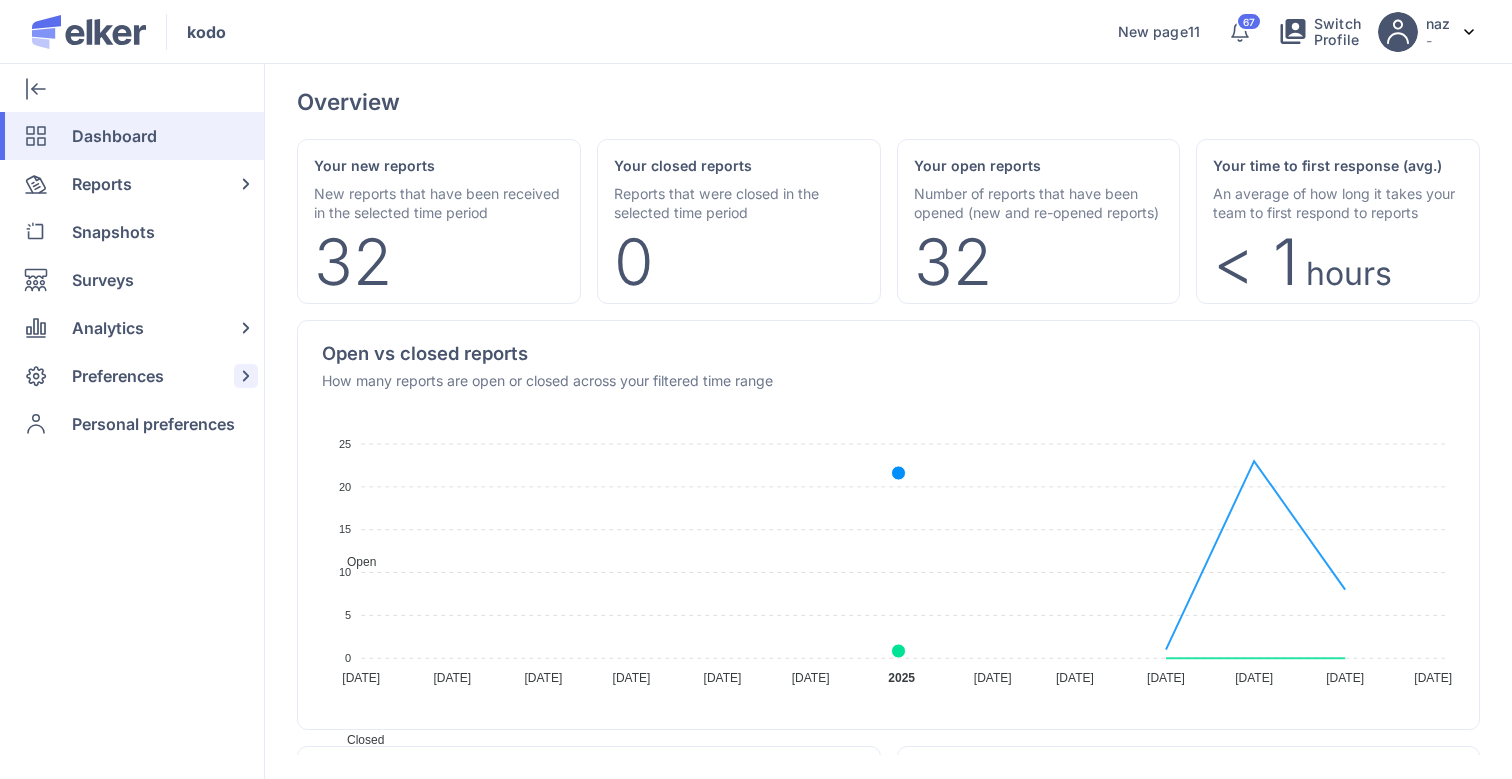 click on "Preferences" at bounding box center [132, 376] 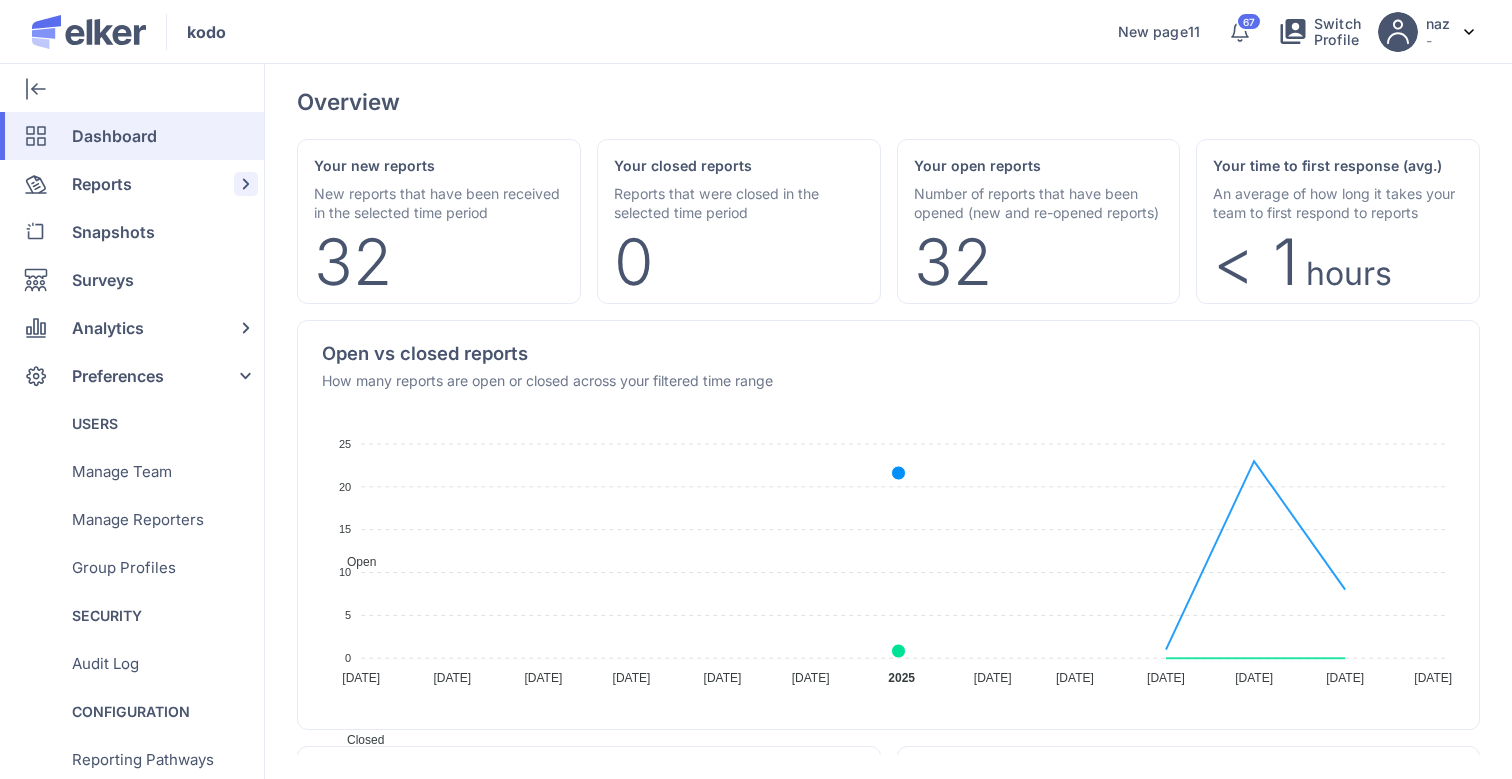 click on "Reports" 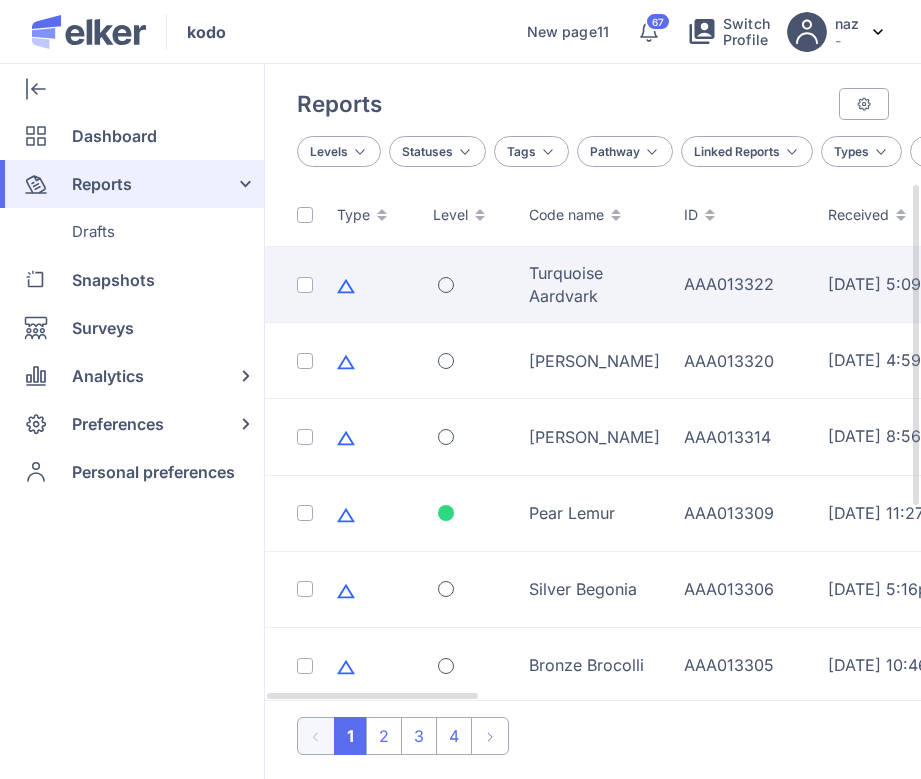 click on "Turquoise Aardvark" 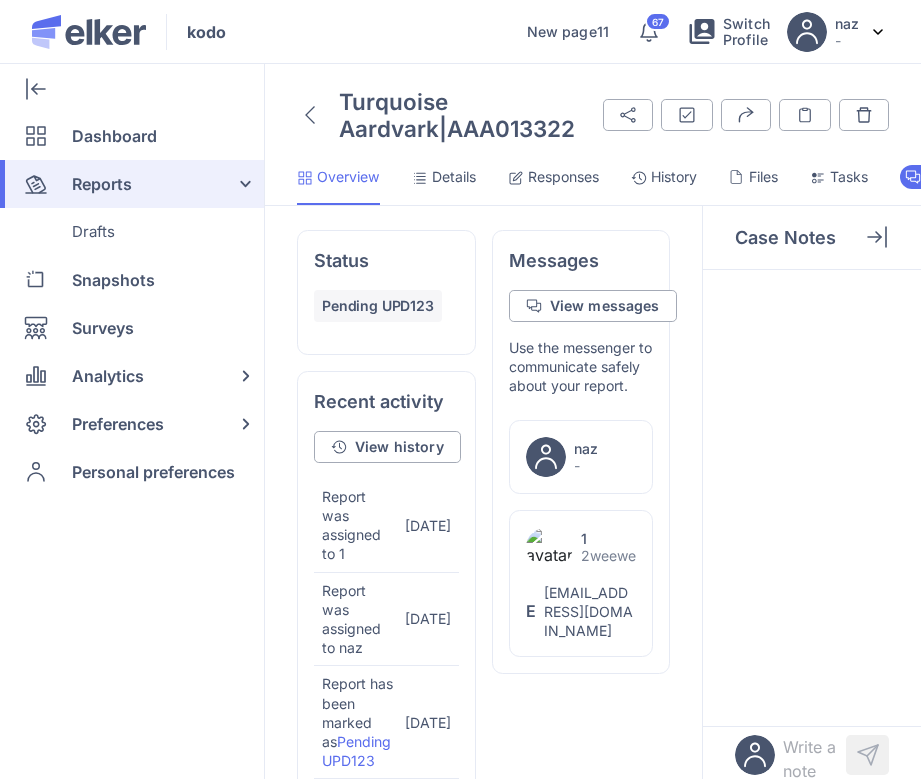 click on "Details" at bounding box center (454, 177) 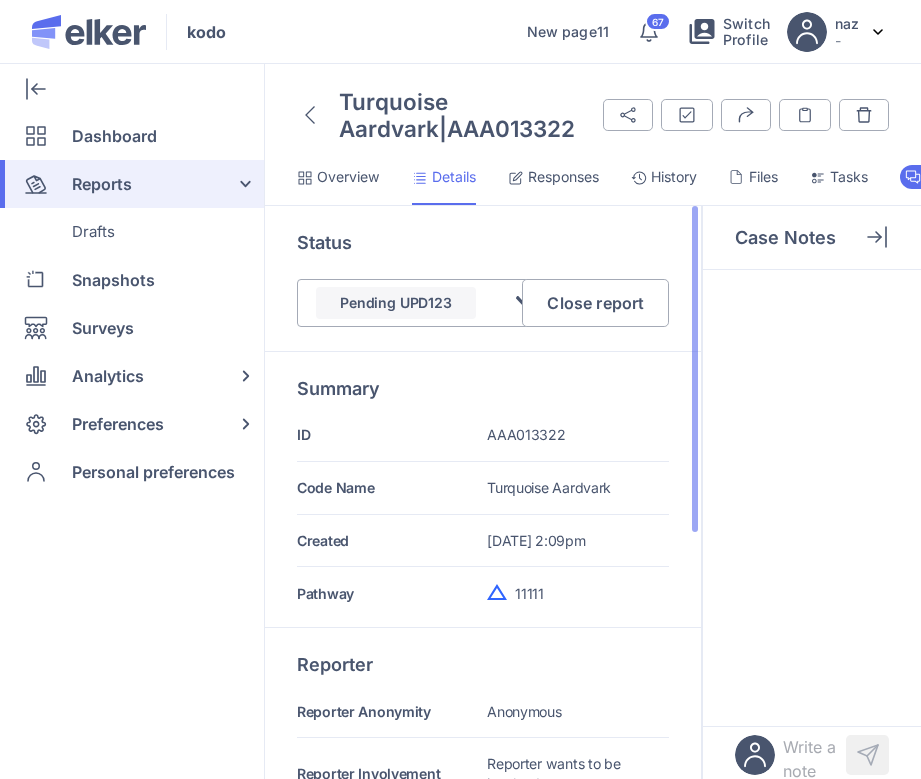 click on "Pending UPD123" 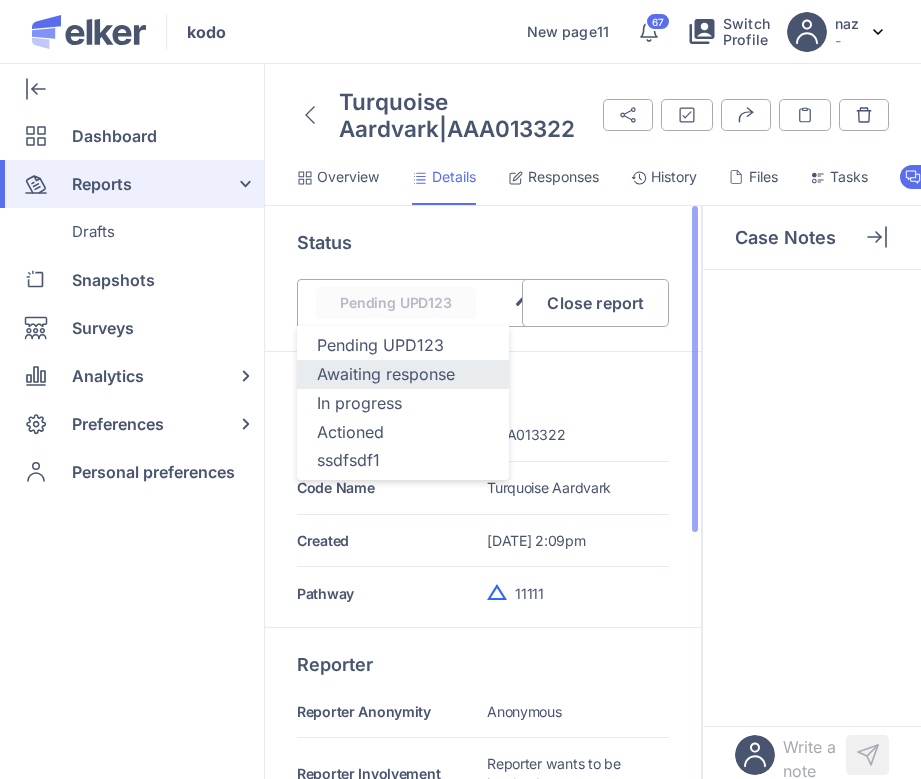click on "Awaiting response" 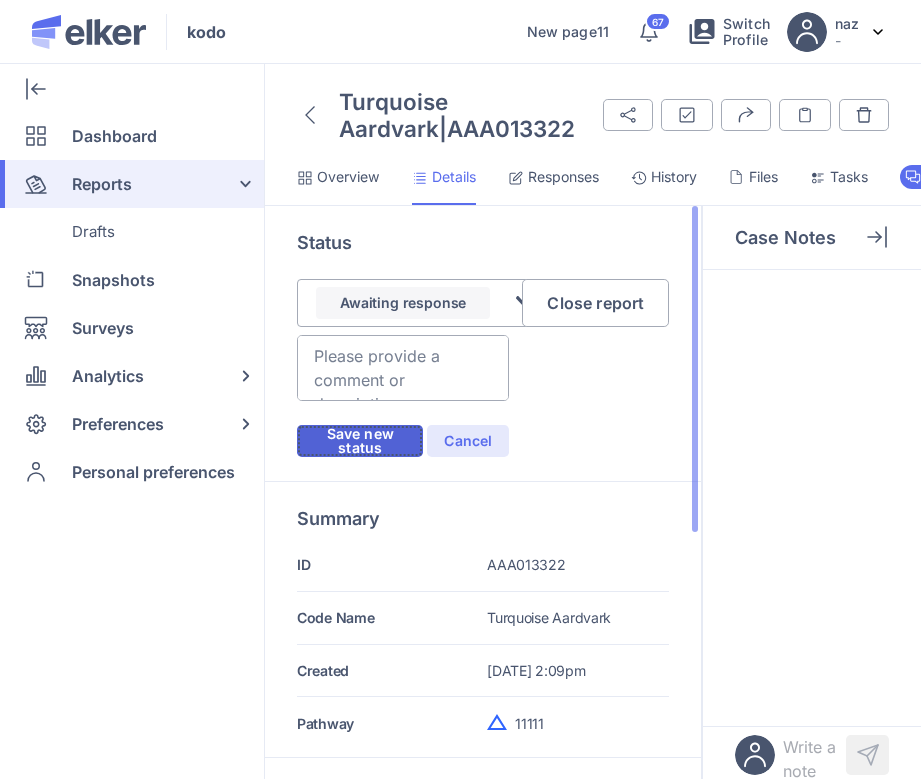 click on "Save new status" at bounding box center (360, 441) 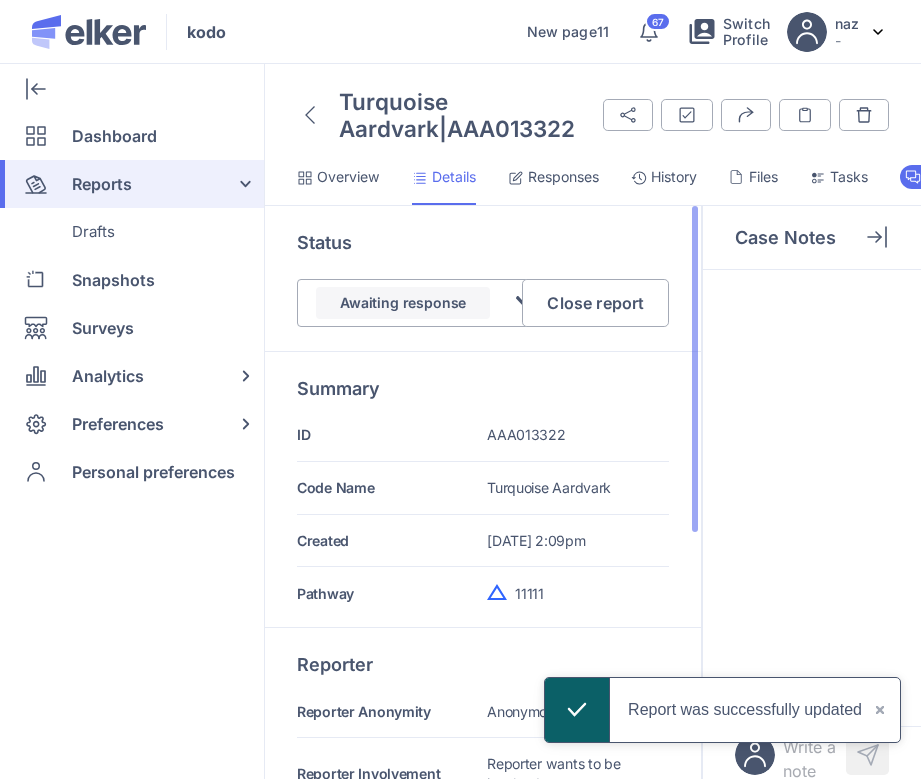 click on "×" at bounding box center [881, 710] 